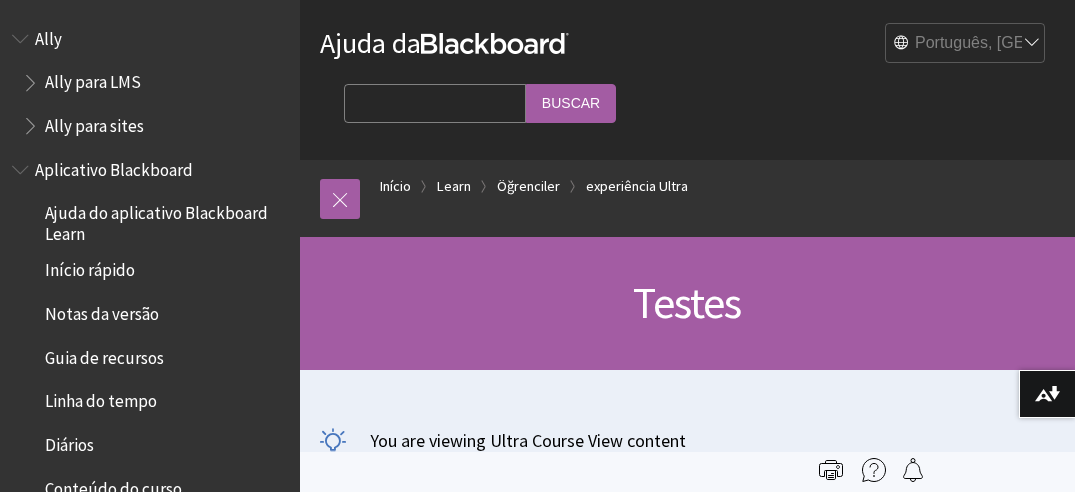 scroll, scrollTop: 0, scrollLeft: 0, axis: both 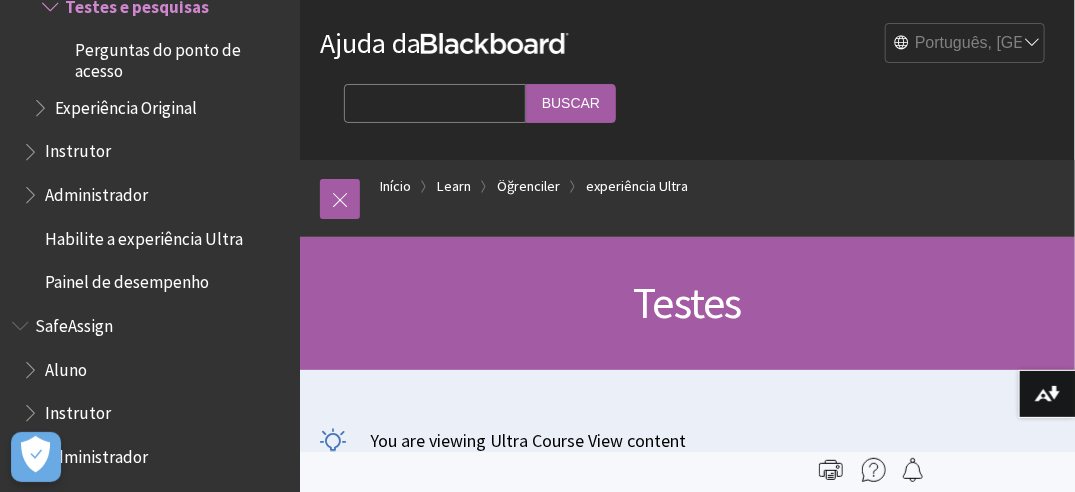 click on "Administrador" at bounding box center (96, 191) 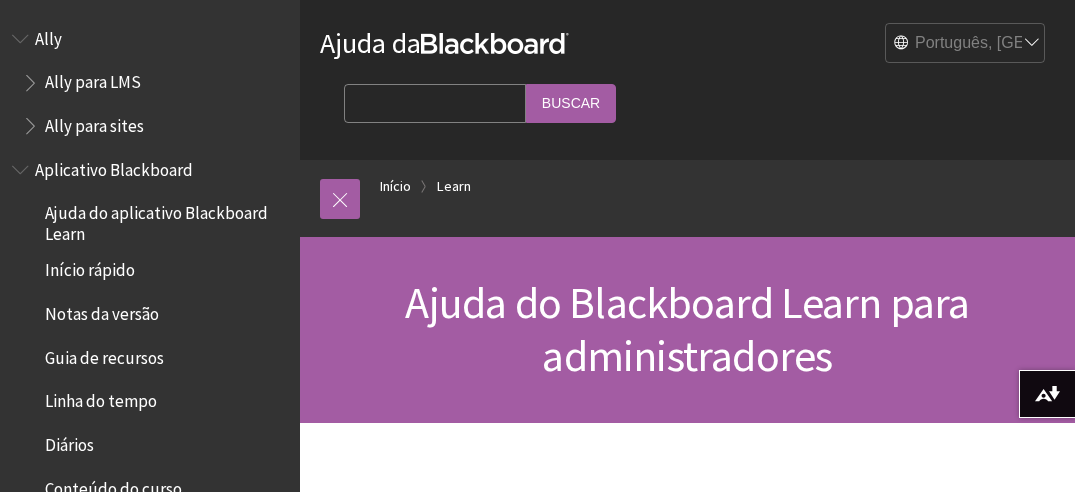 scroll, scrollTop: 0, scrollLeft: 0, axis: both 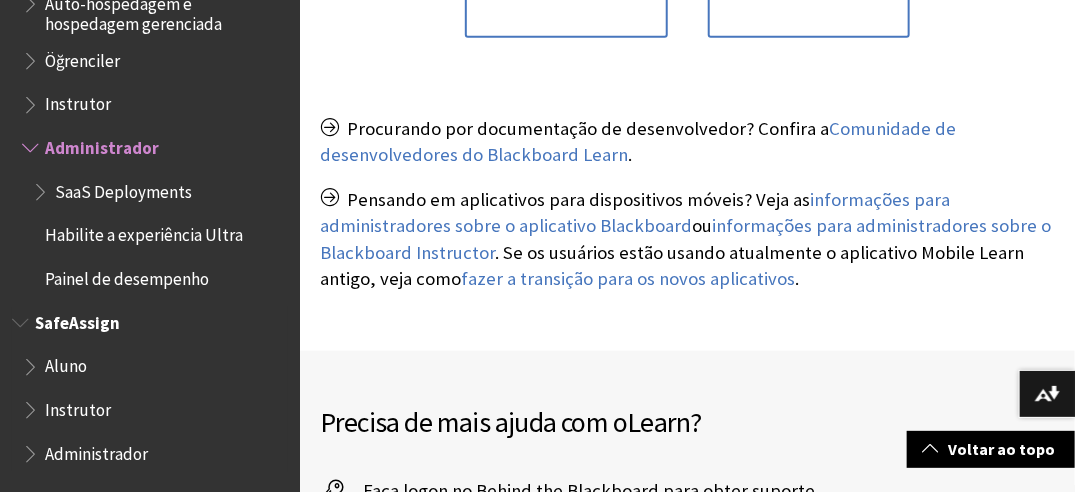 click on "Administrador" at bounding box center [96, 450] 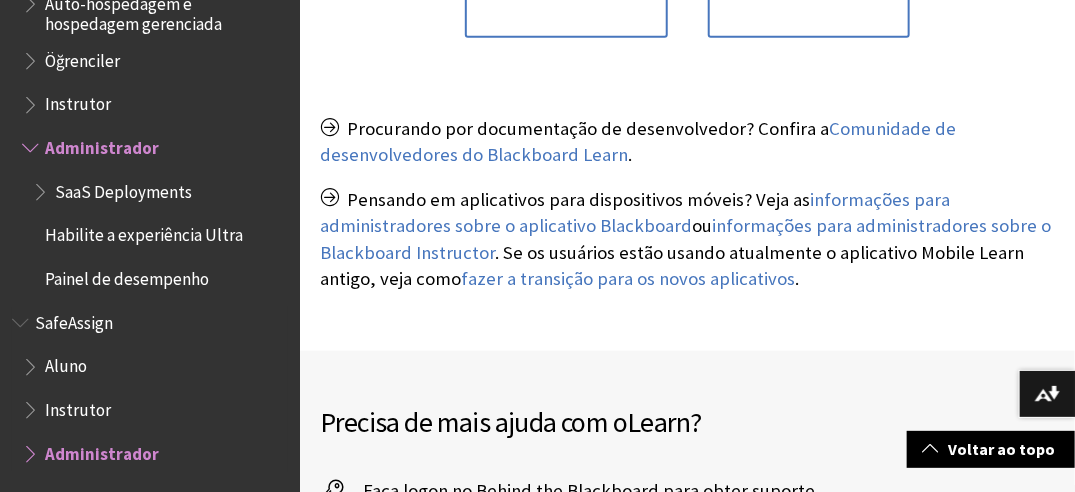 scroll, scrollTop: 900, scrollLeft: 0, axis: vertical 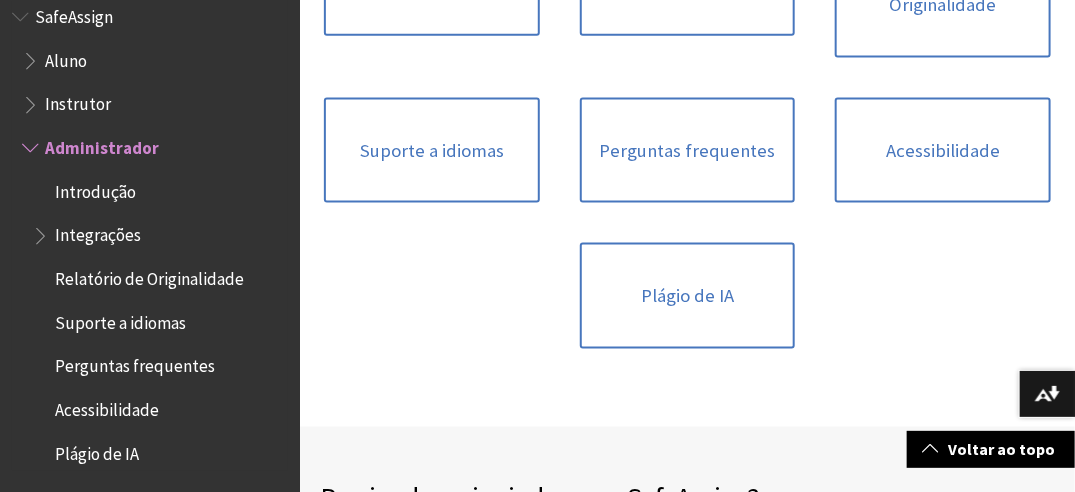 click on "Aluno Instrutor Administrador Introdução Integrações Relatório de Originalidade Suporte a idiomas Perguntas frequentes Acessibilidade Plágio de IA" at bounding box center [150, 257] 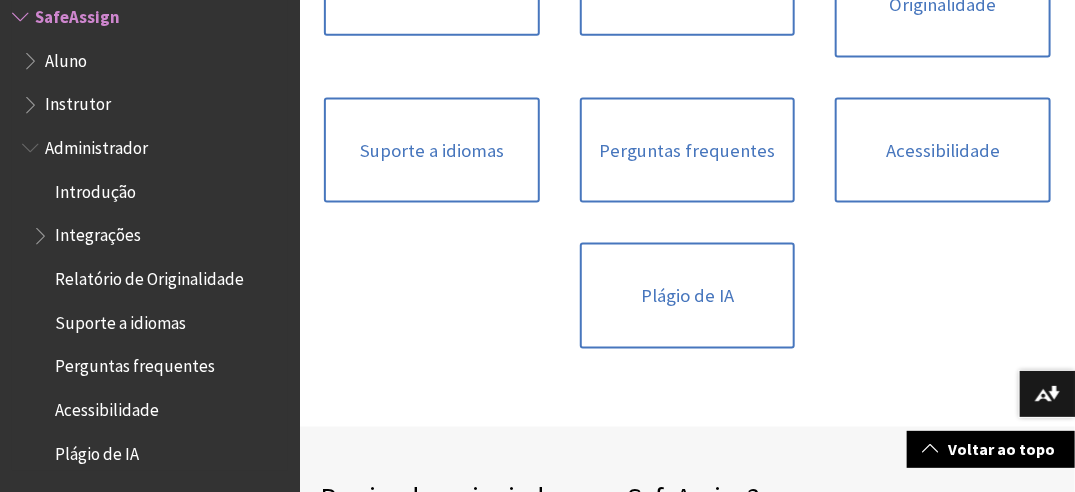 click at bounding box center (32, 100) 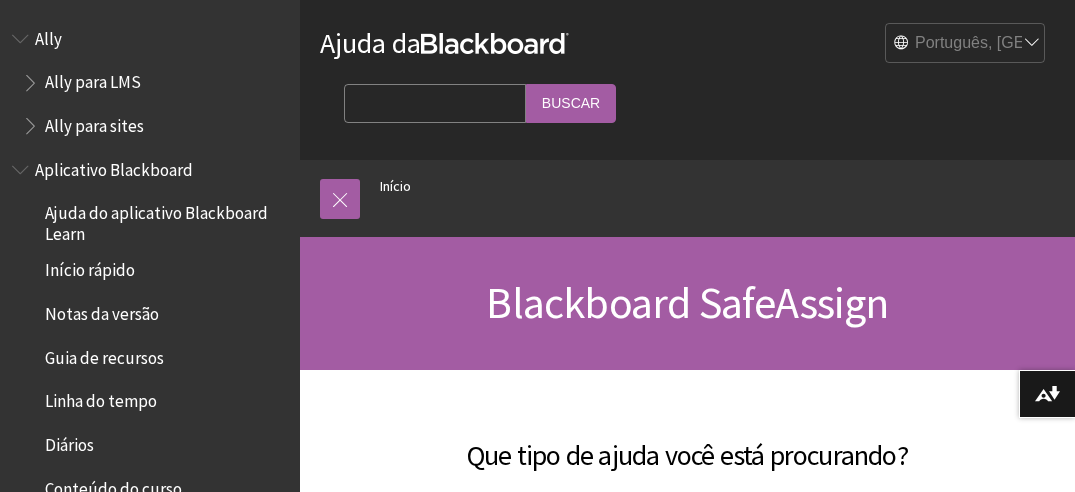 scroll, scrollTop: 0, scrollLeft: 0, axis: both 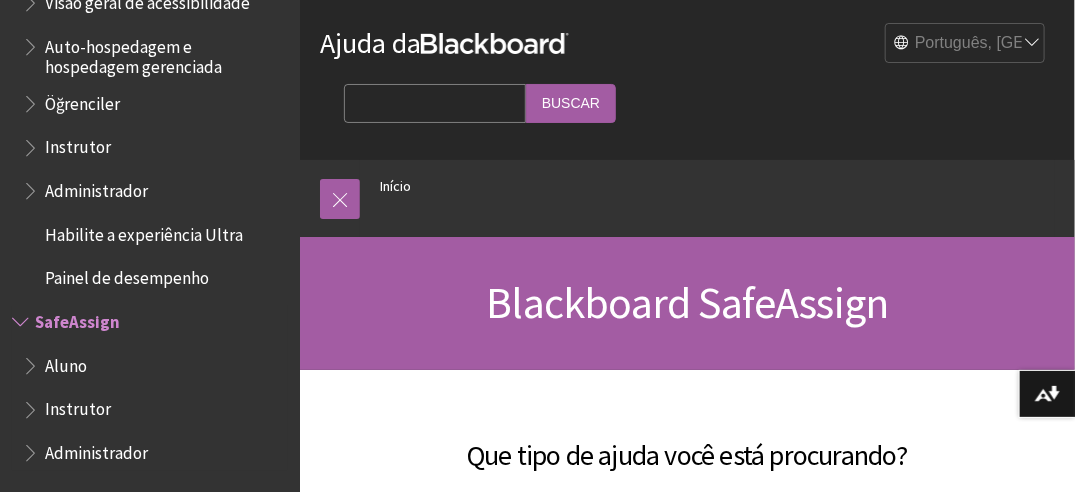 click at bounding box center [22, 317] 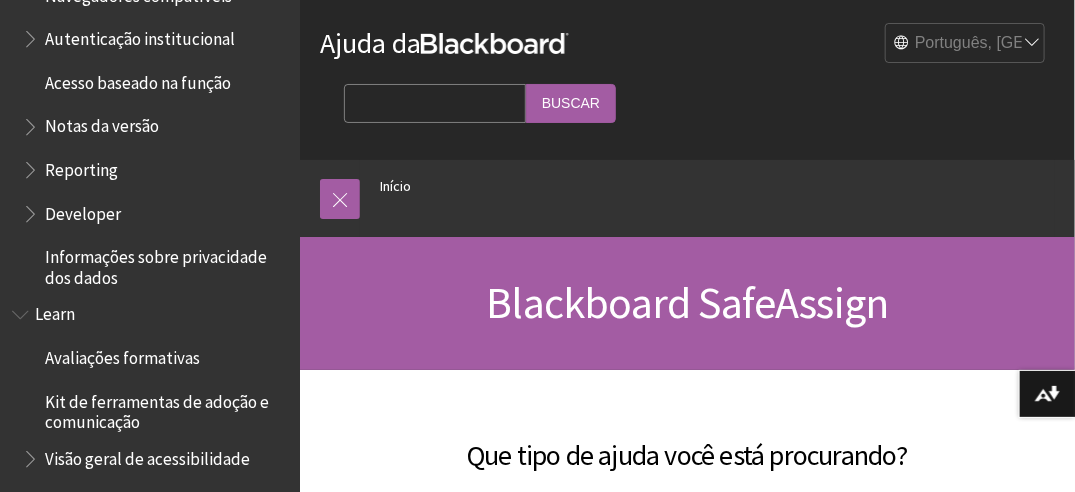 scroll, scrollTop: 1274, scrollLeft: 0, axis: vertical 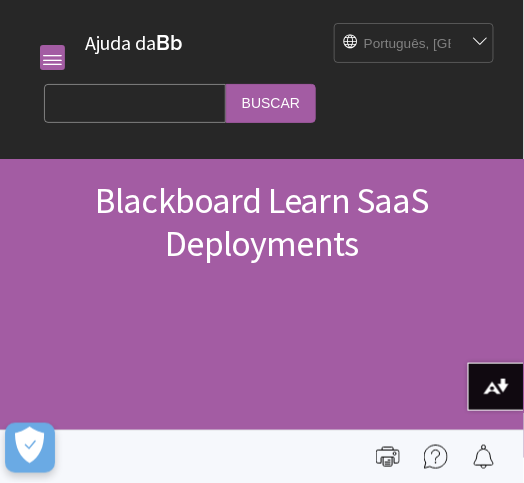 click on "Search Query" at bounding box center [135, 103] 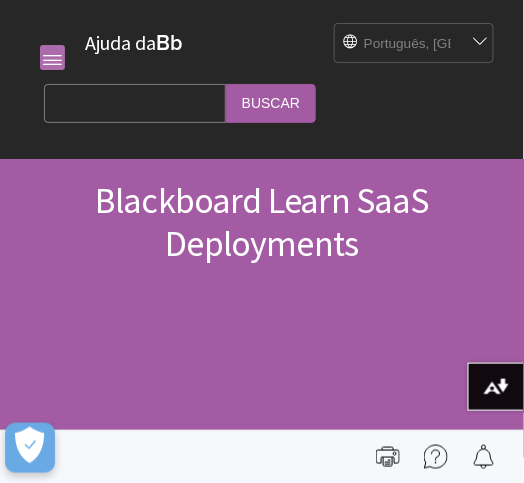 click at bounding box center (52, 57) 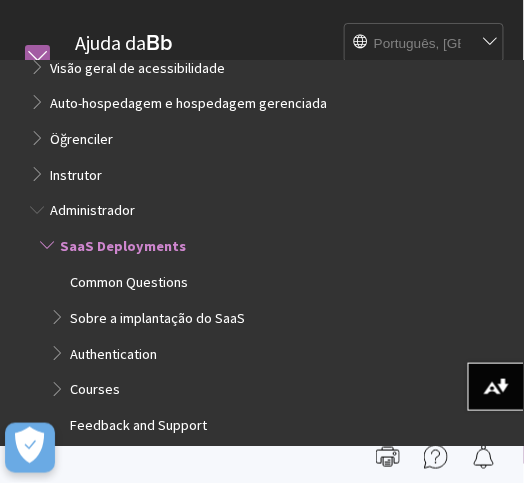 scroll, scrollTop: 1380, scrollLeft: 0, axis: vertical 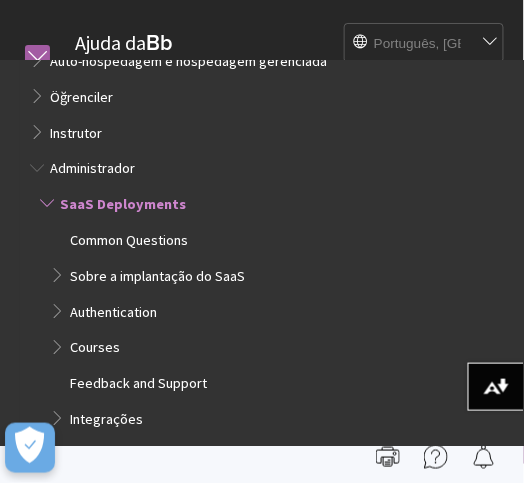 click on "Administrador" at bounding box center [92, 167] 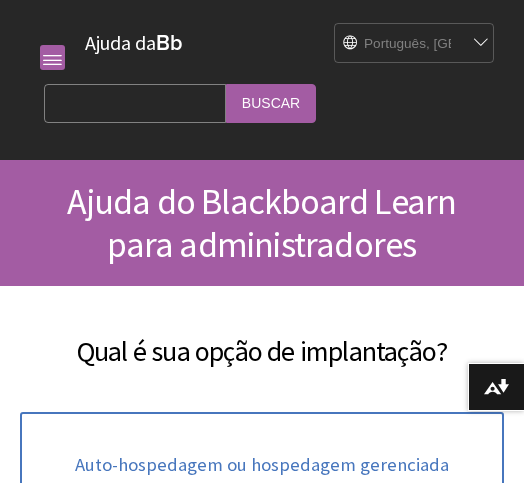 scroll, scrollTop: 0, scrollLeft: 0, axis: both 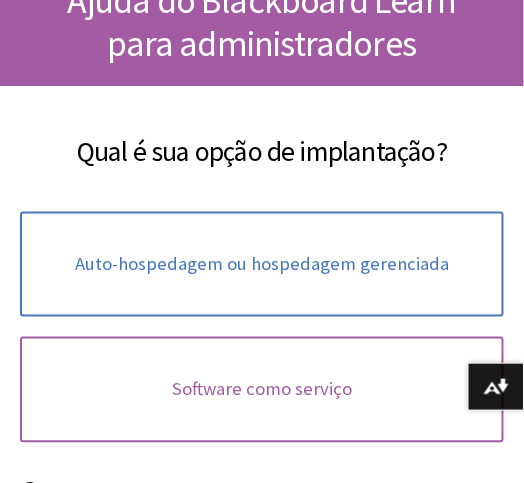 click on "Software como serviço" at bounding box center [262, 390] 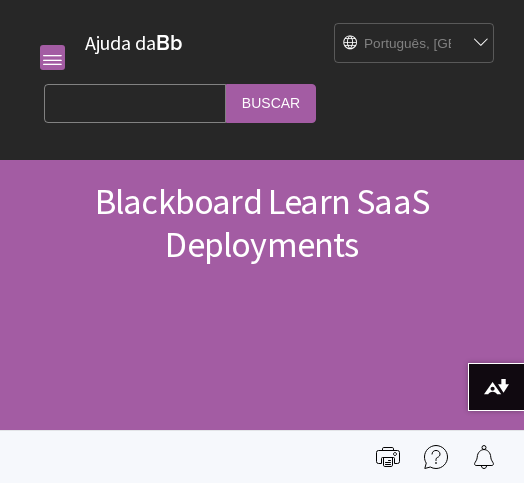 scroll, scrollTop: 0, scrollLeft: 0, axis: both 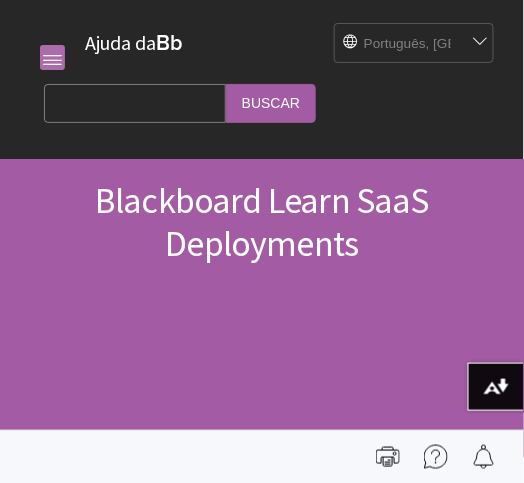 click at bounding box center (52, 57) 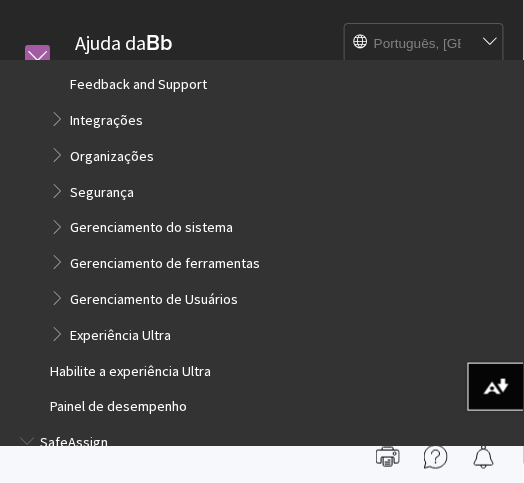 scroll, scrollTop: 1805, scrollLeft: 0, axis: vertical 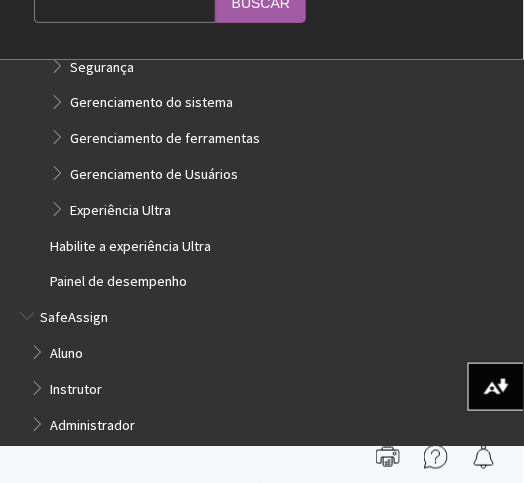 click on "Instrutor" at bounding box center (76, 386) 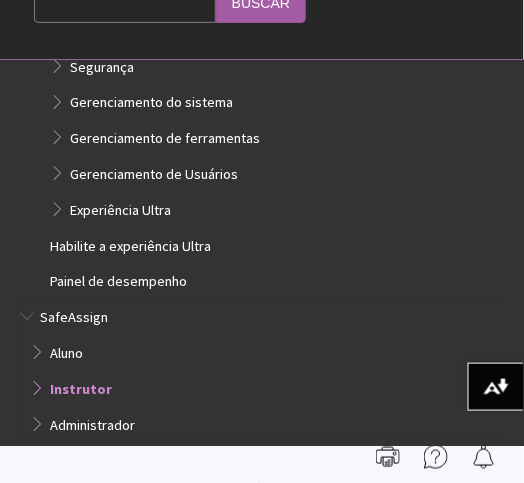 click at bounding box center (39, 386) 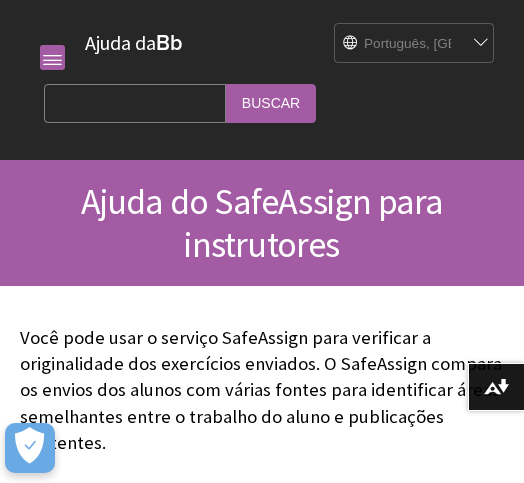 scroll, scrollTop: 0, scrollLeft: 0, axis: both 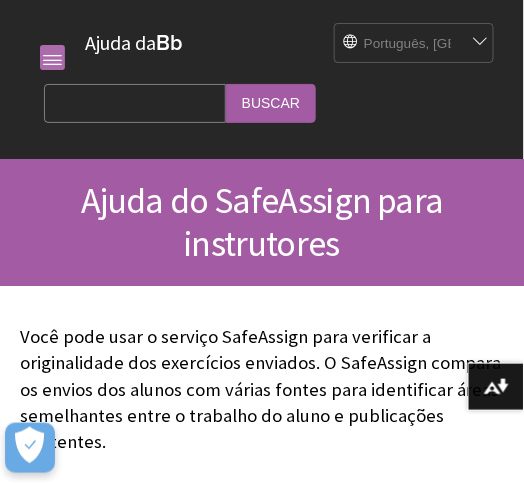 click at bounding box center (52, 57) 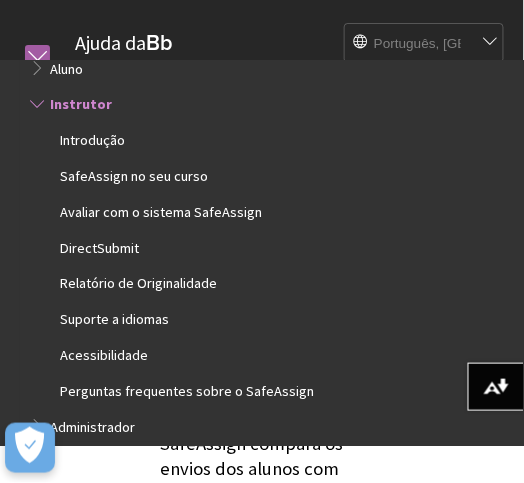 click on "Instrutor" at bounding box center (81, 102) 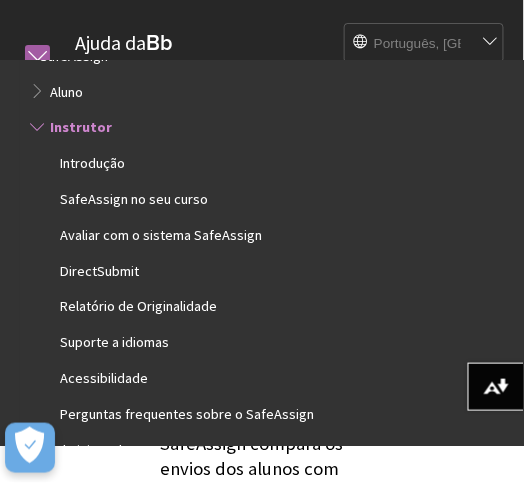 scroll, scrollTop: 1626, scrollLeft: 0, axis: vertical 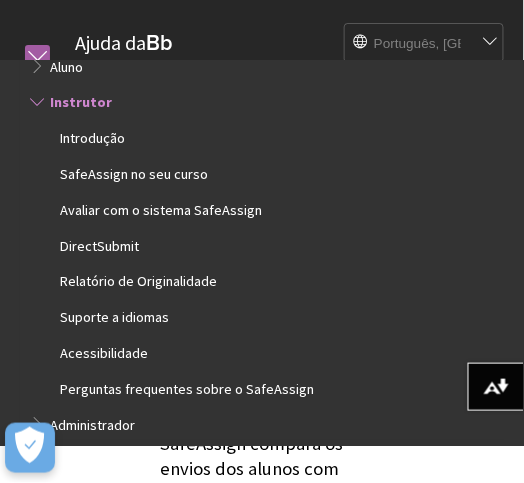 click at bounding box center (39, 100) 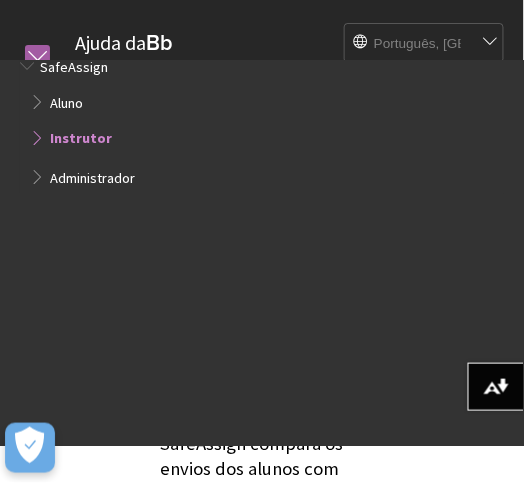 scroll, scrollTop: 1340, scrollLeft: 0, axis: vertical 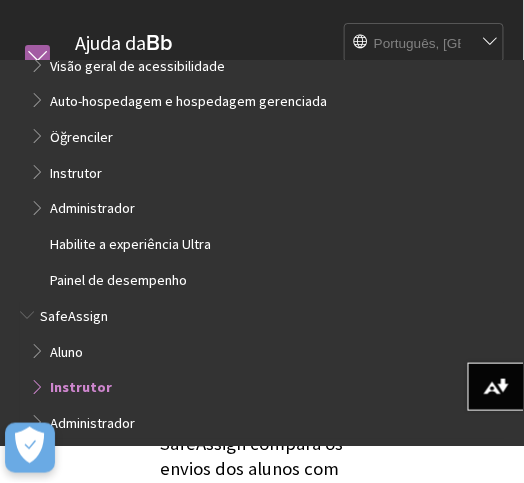 click at bounding box center [29, 314] 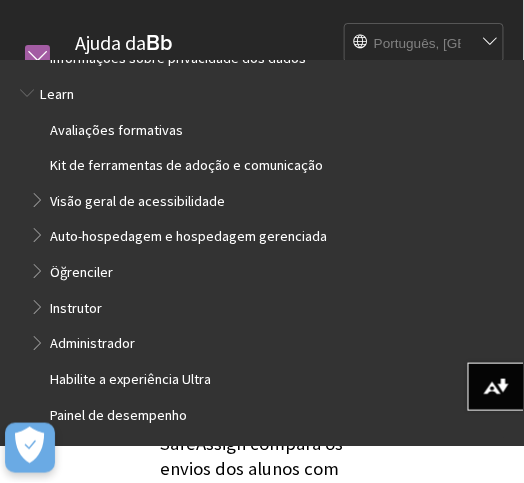 scroll, scrollTop: 1232, scrollLeft: 0, axis: vertical 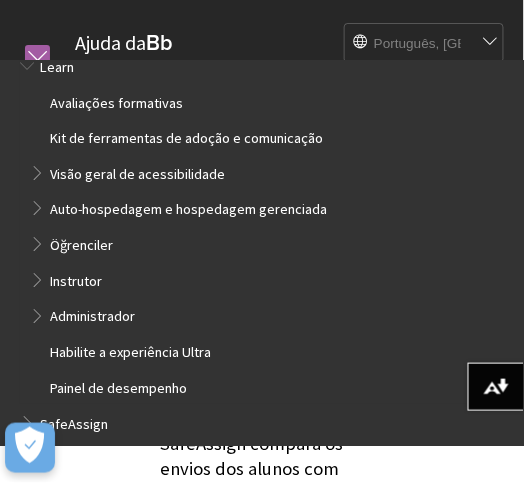 click on "Instrutor" at bounding box center [76, 279] 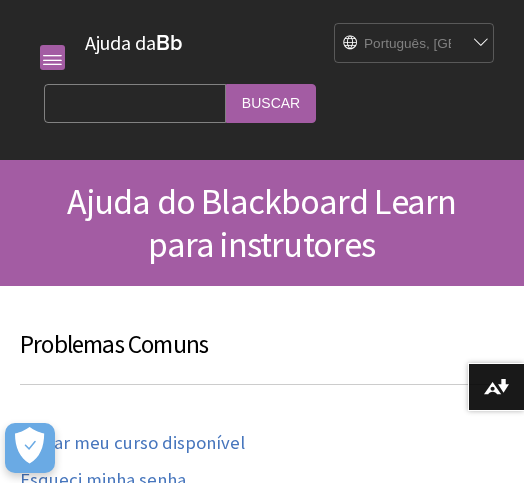 scroll, scrollTop: 0, scrollLeft: 0, axis: both 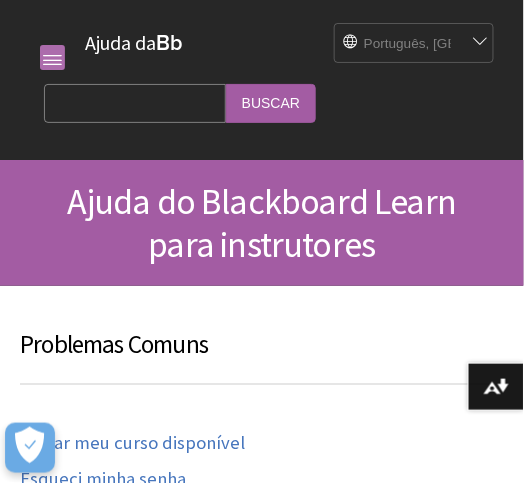 click at bounding box center [52, 57] 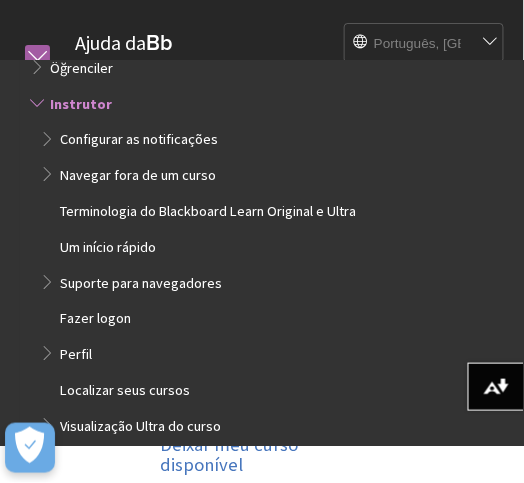 click at bounding box center (39, 102) 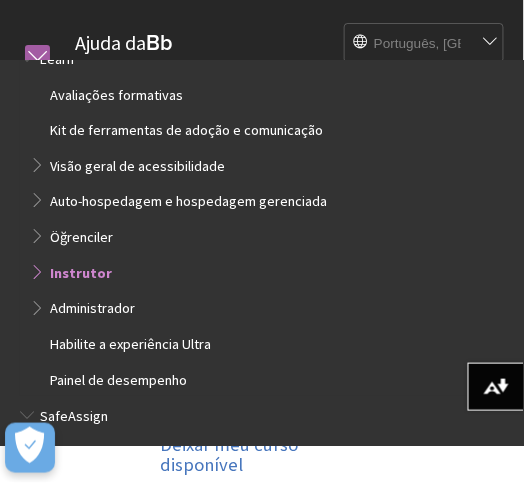 scroll, scrollTop: 1340, scrollLeft: 0, axis: vertical 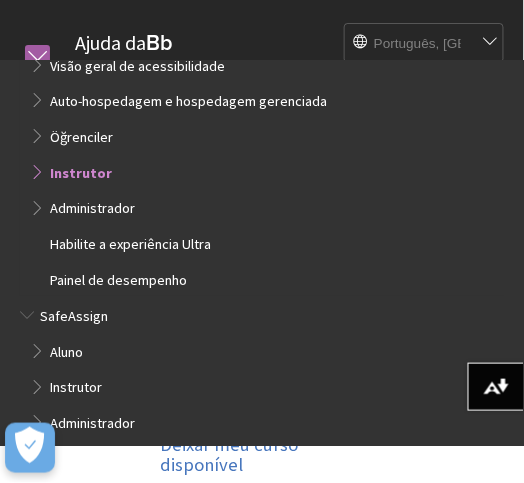 click on "Öğrenciler" at bounding box center (81, 135) 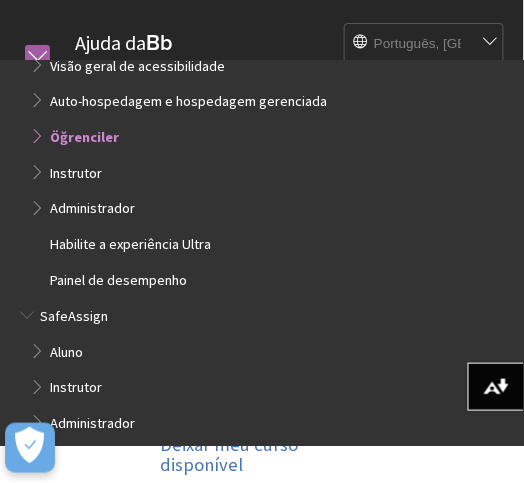 click at bounding box center [39, 135] 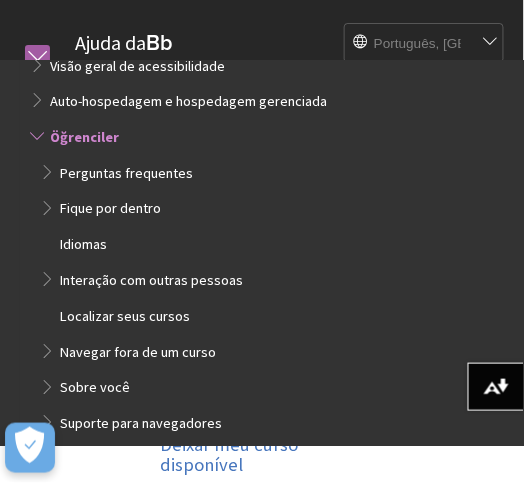 click at bounding box center (39, 135) 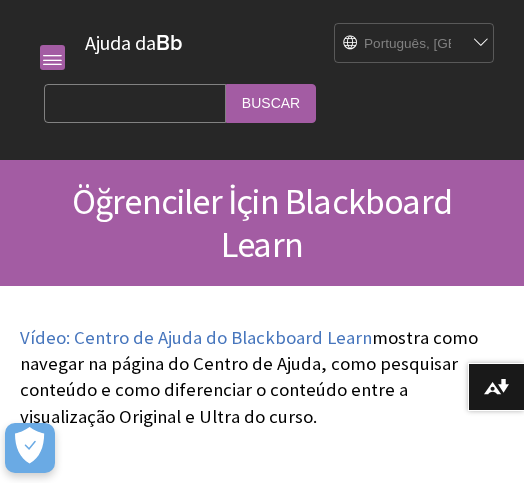 scroll, scrollTop: 0, scrollLeft: 0, axis: both 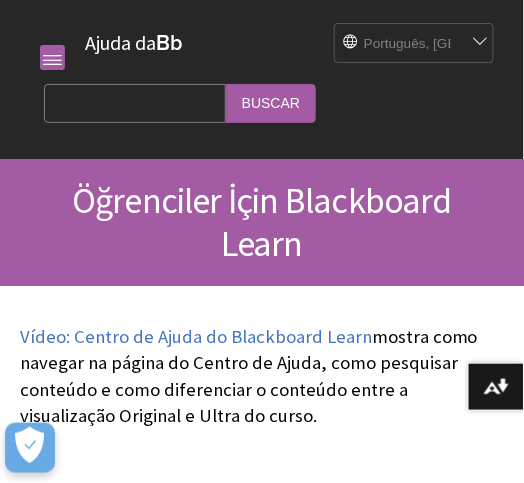 click on "English عربية Català Cymraeg Deutsch Español Suomi Français עברית Italiano 日本語 한국어 Nederlands Norsk (Bokmål) Português, [GEOGRAPHIC_DATA] Русский Svenska Türkçe 简体中文 Français Canadien" at bounding box center (405, 44) 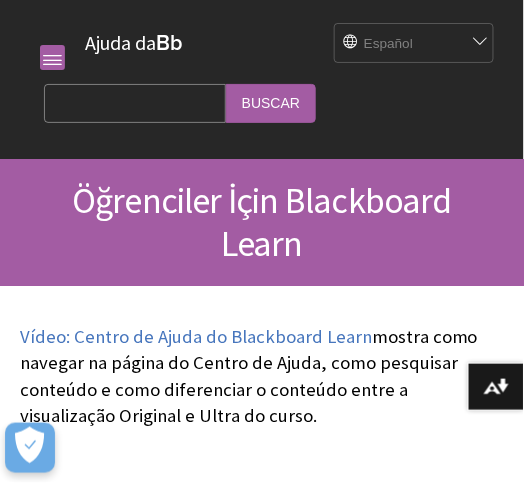 click on "English عربية Català Cymraeg Deutsch Español Suomi Français עברית Italiano 日本語 한국어 Nederlands Norsk (Bokmål) Português, [GEOGRAPHIC_DATA] Русский Svenska Türkçe 简体中文 Français Canadien" at bounding box center [405, 44] 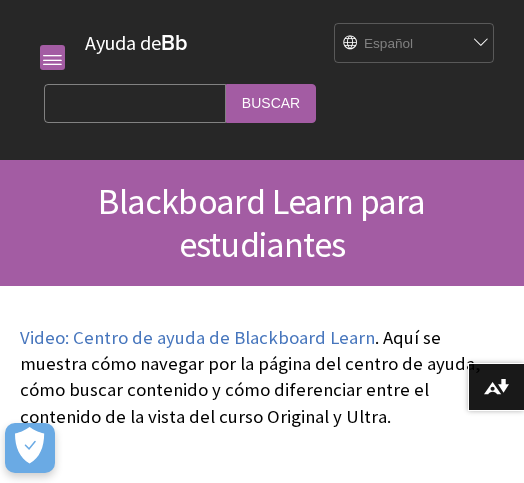 scroll, scrollTop: 0, scrollLeft: 0, axis: both 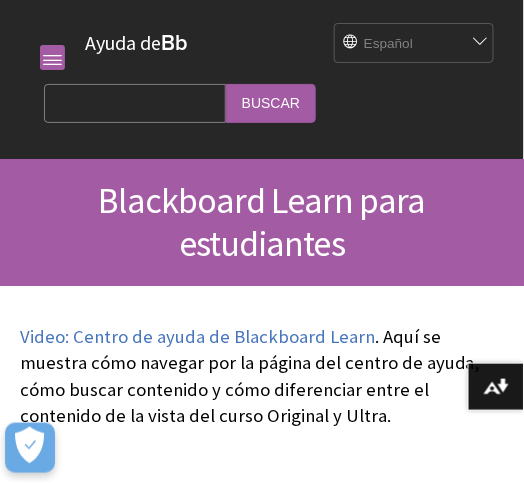 click on "English عربية Català Cymraeg Deutsch Español Suomi Français עברית Italiano 日本語 한국어 Nederlands Norsk (Bokmål) Português, [GEOGRAPHIC_DATA] Русский Svenska Türkçe 简体中文 Français Canadien" at bounding box center (405, 44) 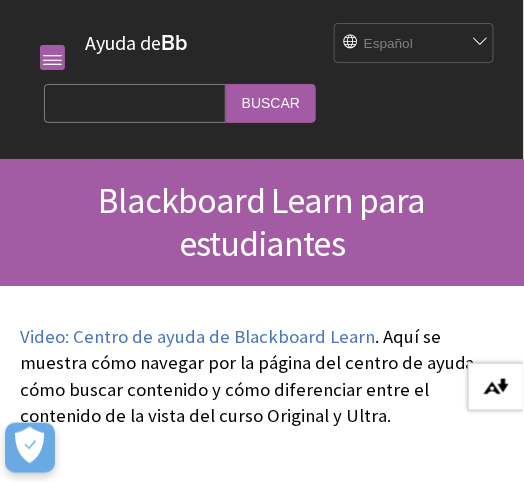 select on "/pt-br/Learn/Student" 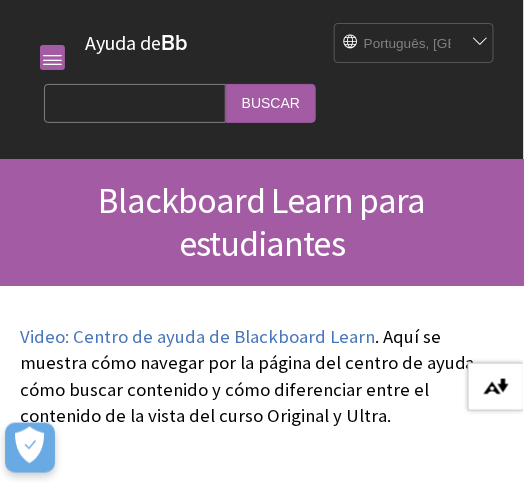 click on "English عربية Català Cymraeg Deutsch Español Suomi Français עברית Italiano 日本語 한국어 Nederlands Norsk (Bokmål) Português, [GEOGRAPHIC_DATA] Русский Svenska Türkçe 简体中文 Français Canadien" at bounding box center (405, 44) 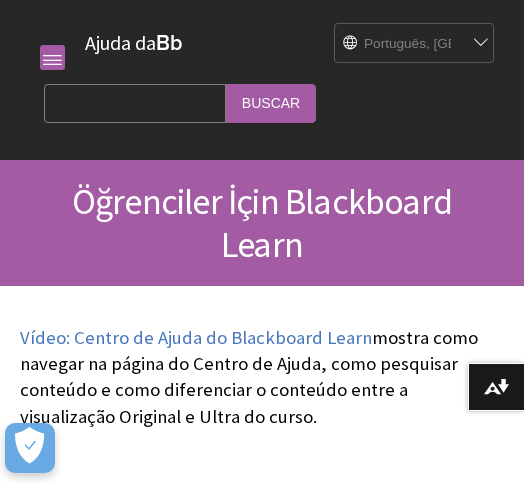 scroll, scrollTop: 0, scrollLeft: 0, axis: both 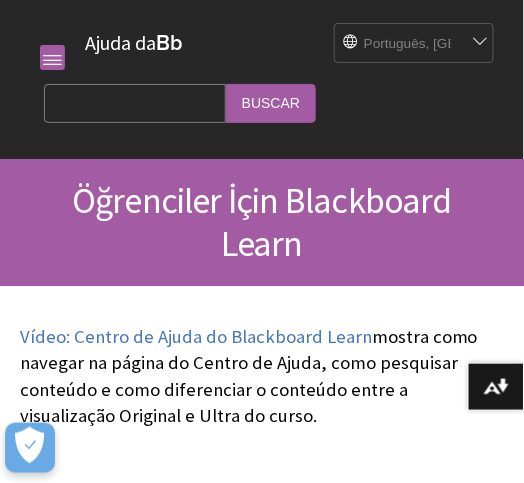 click on "Öğrenciler İçin Blackboard Learn" at bounding box center (262, 222) 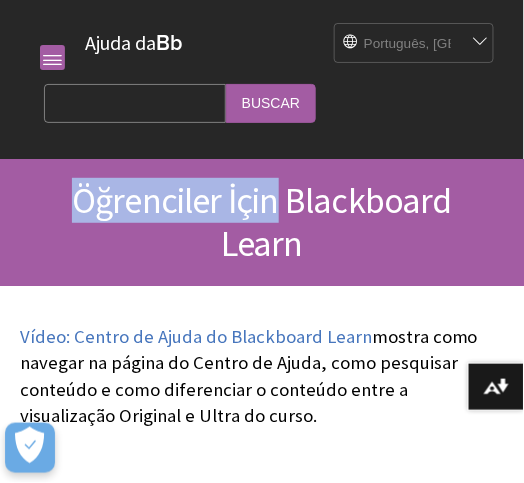 drag, startPoint x: 84, startPoint y: 202, endPoint x: 278, endPoint y: 185, distance: 194.74342 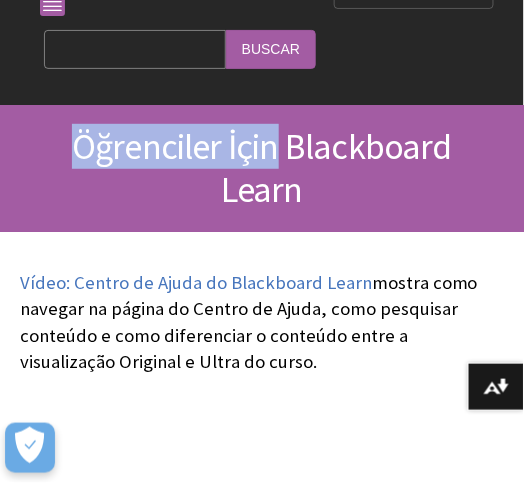 scroll, scrollTop: 0, scrollLeft: 0, axis: both 